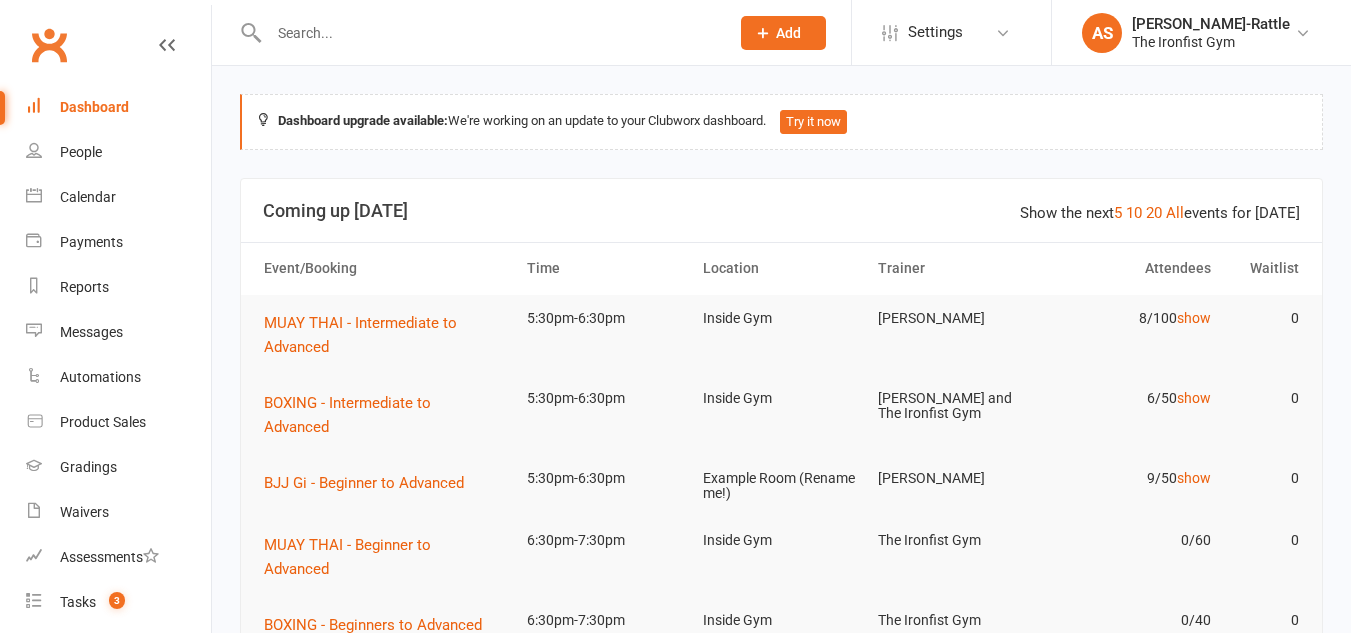 scroll, scrollTop: 0, scrollLeft: 0, axis: both 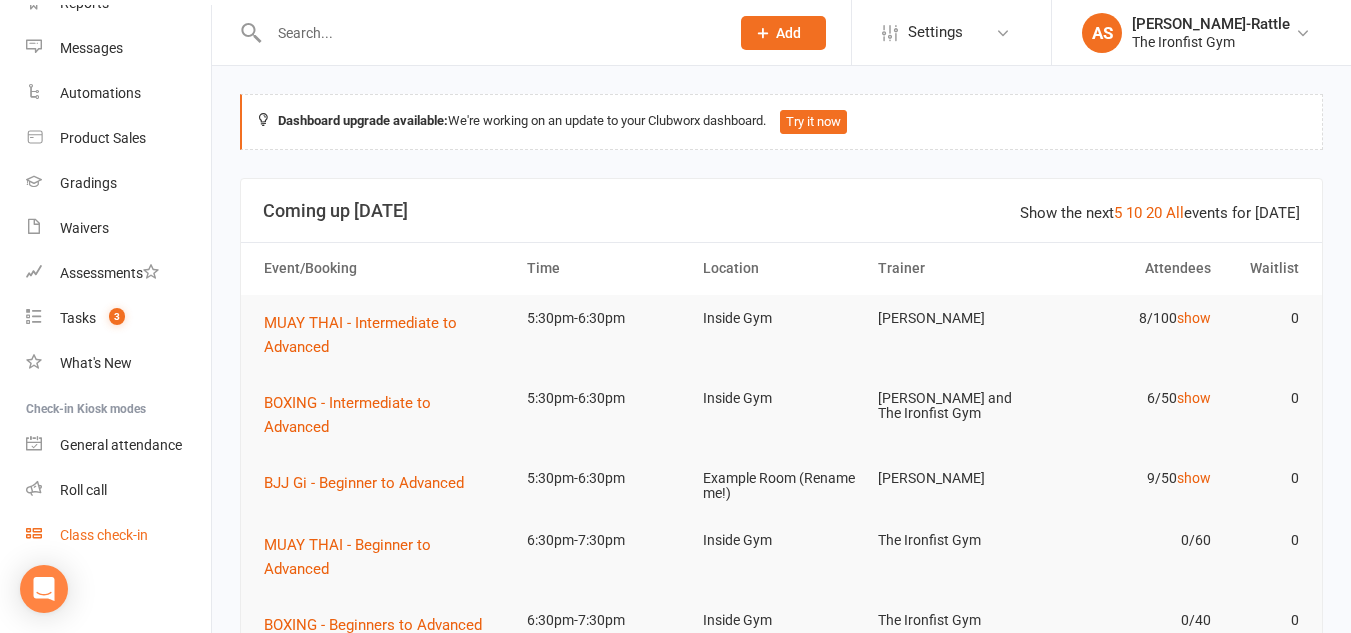click on "Class check-in" at bounding box center (104, 535) 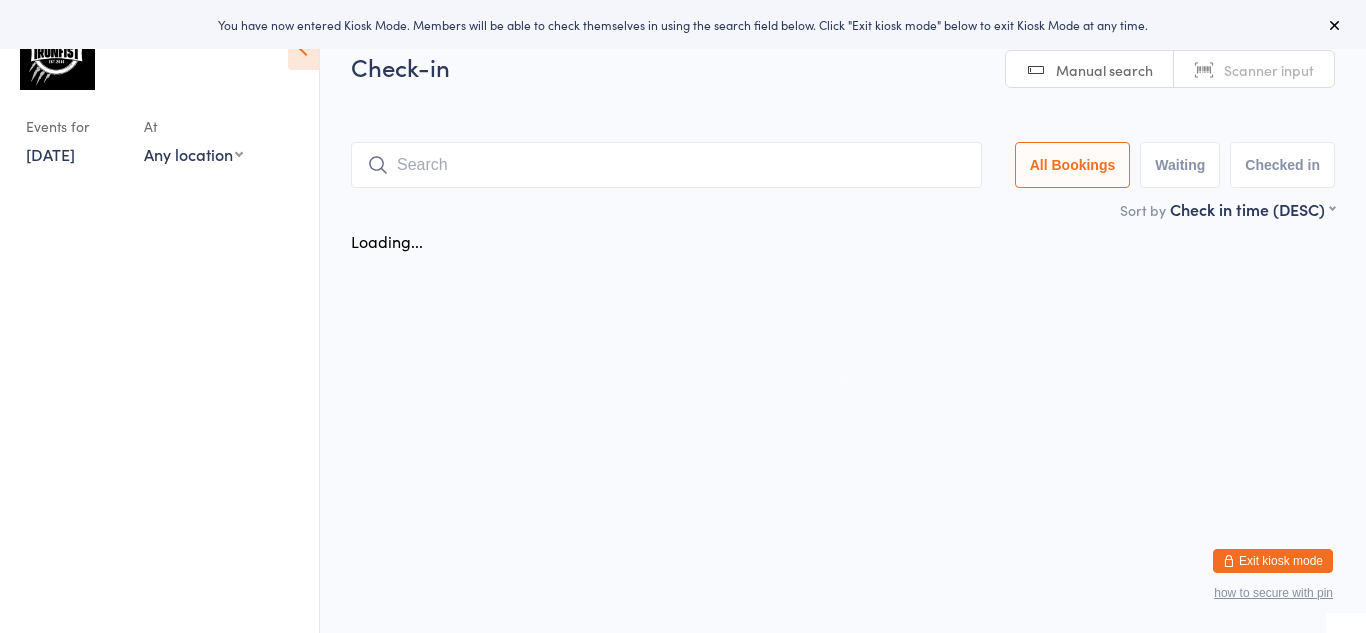 scroll, scrollTop: 0, scrollLeft: 0, axis: both 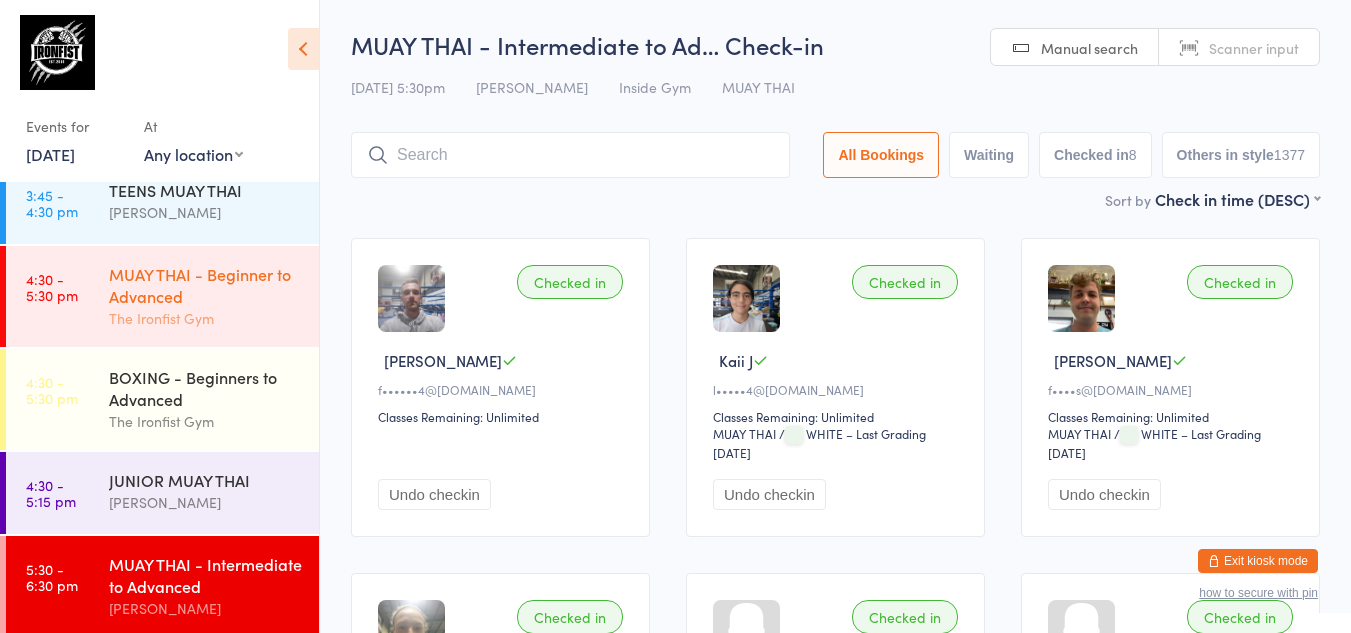 click on "MUAY THAI - Beginner to Advanced" at bounding box center [205, 285] 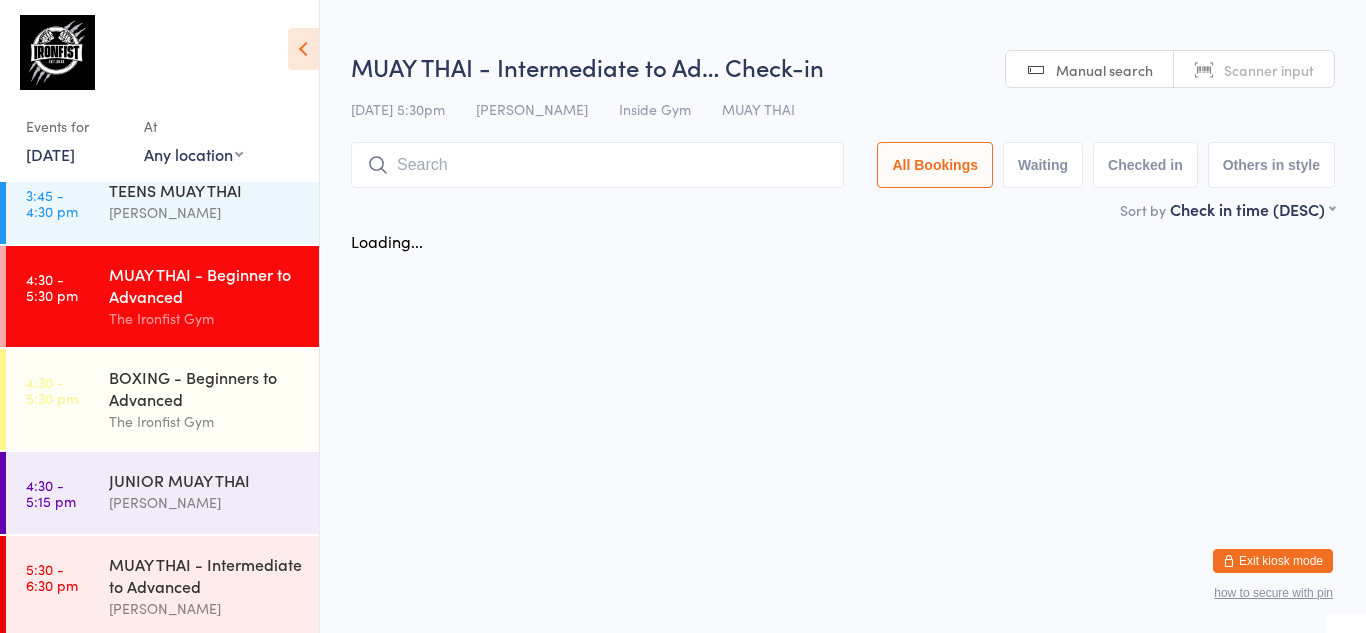 click at bounding box center (597, 165) 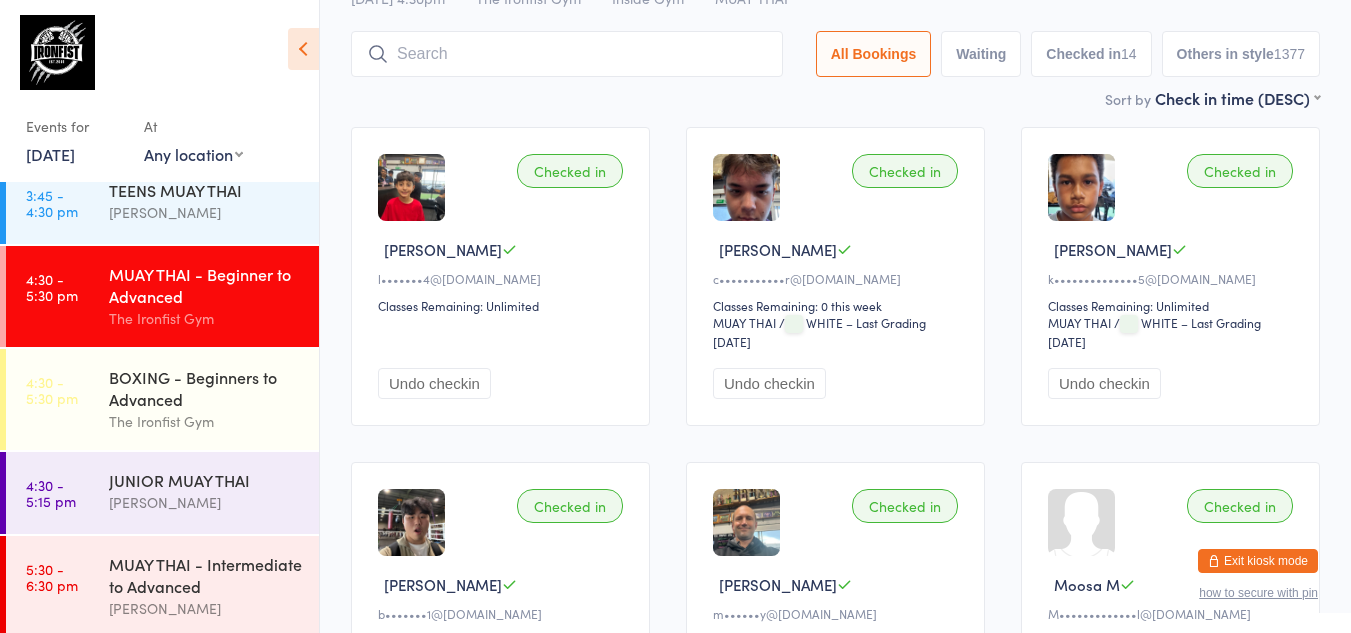 scroll, scrollTop: 142, scrollLeft: 0, axis: vertical 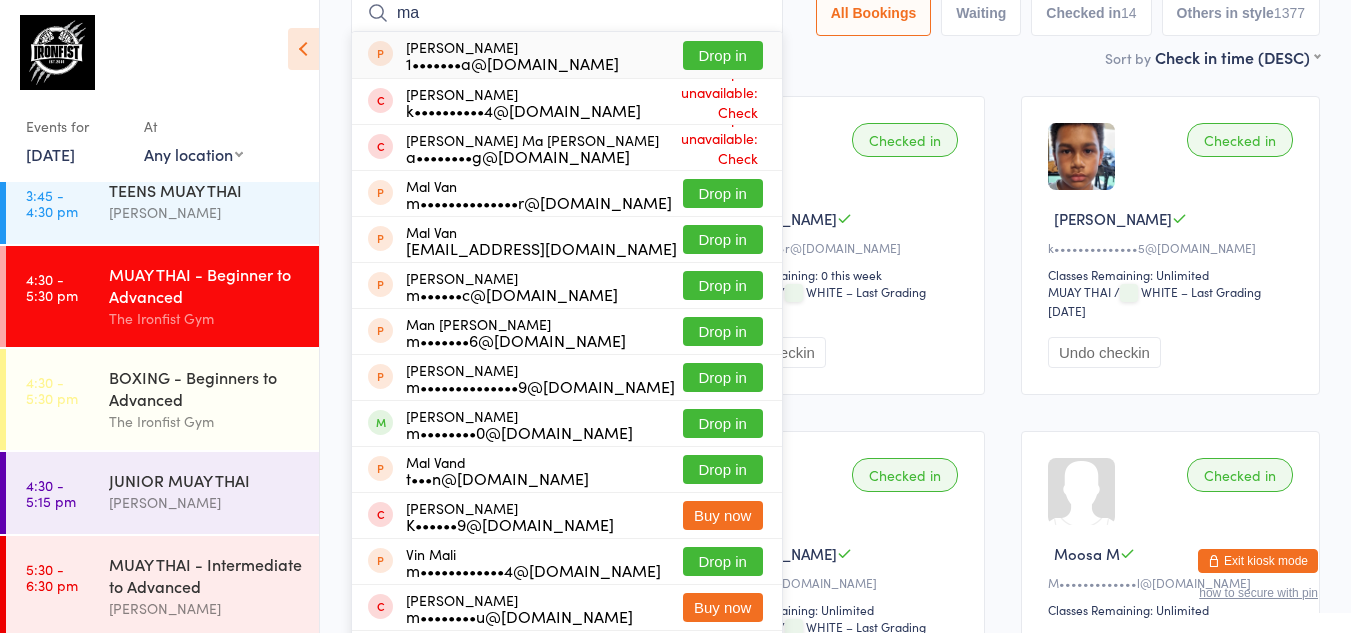 click on "ma" at bounding box center [567, 13] 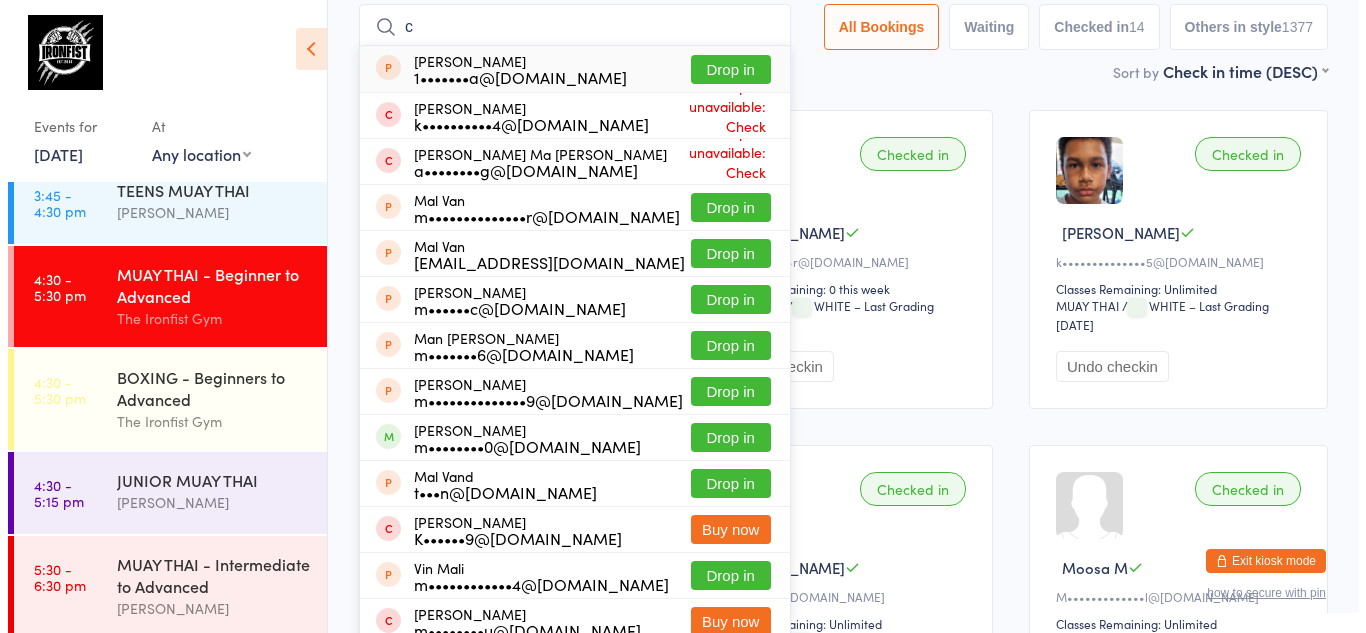 scroll, scrollTop: 131, scrollLeft: 0, axis: vertical 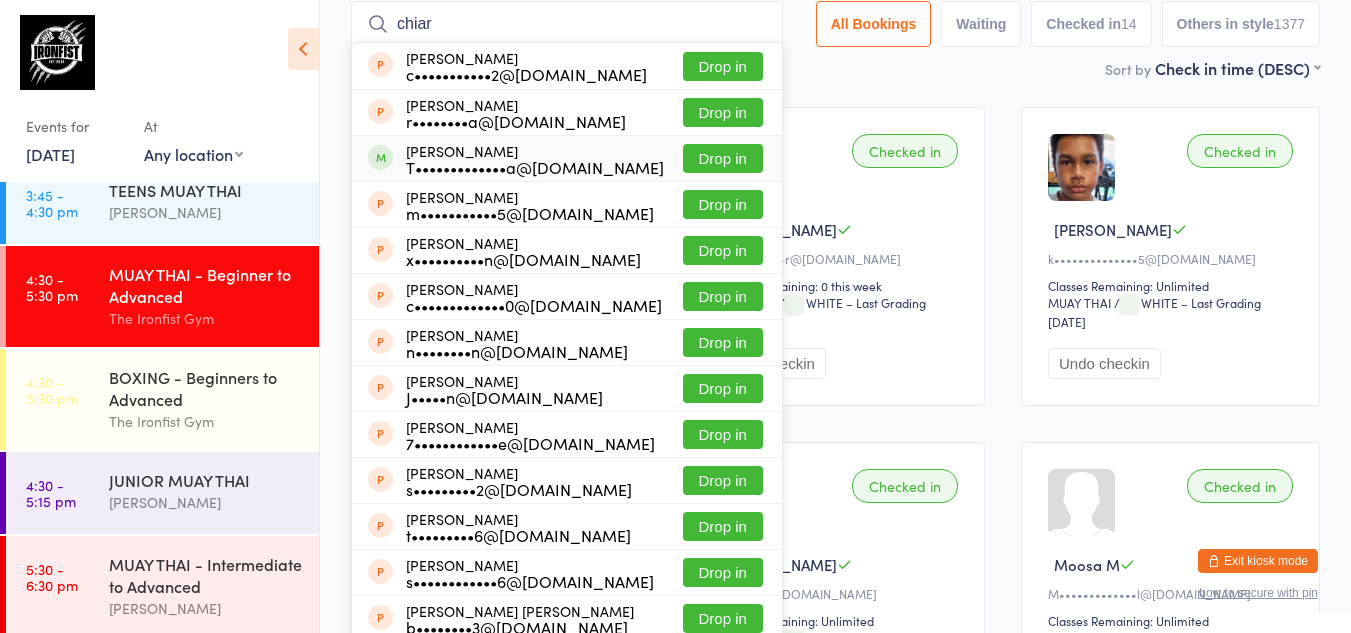 type on "chiar" 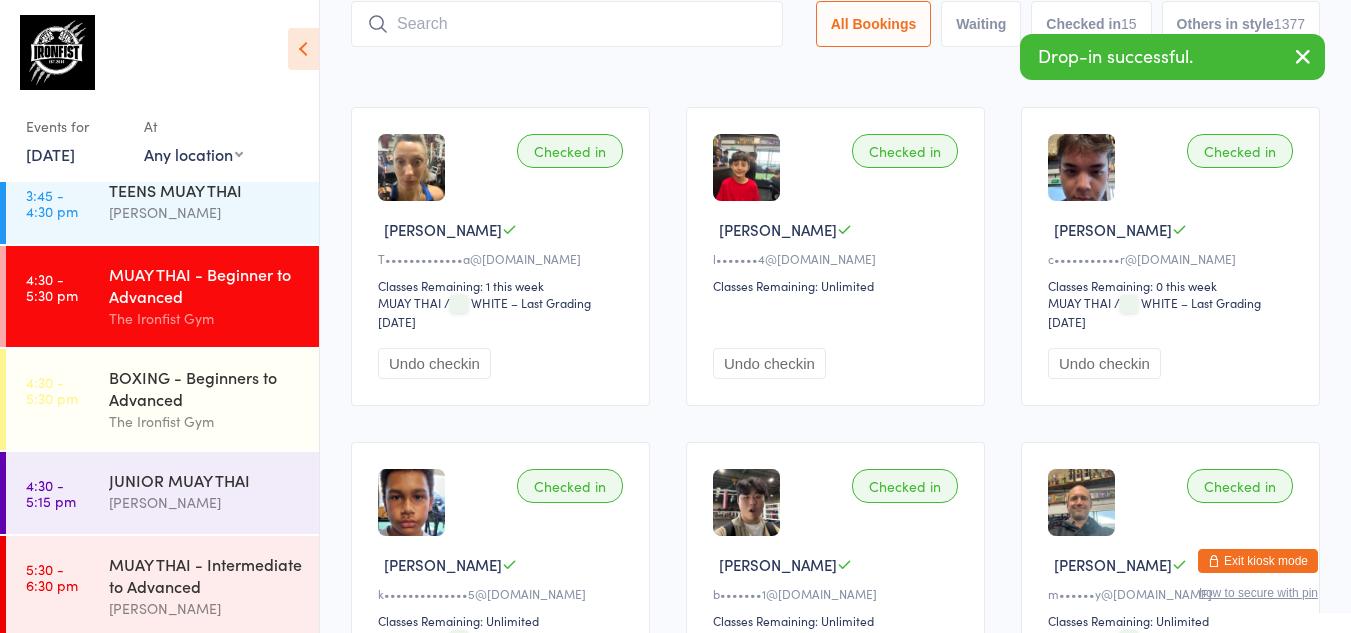 click at bounding box center (1303, 56) 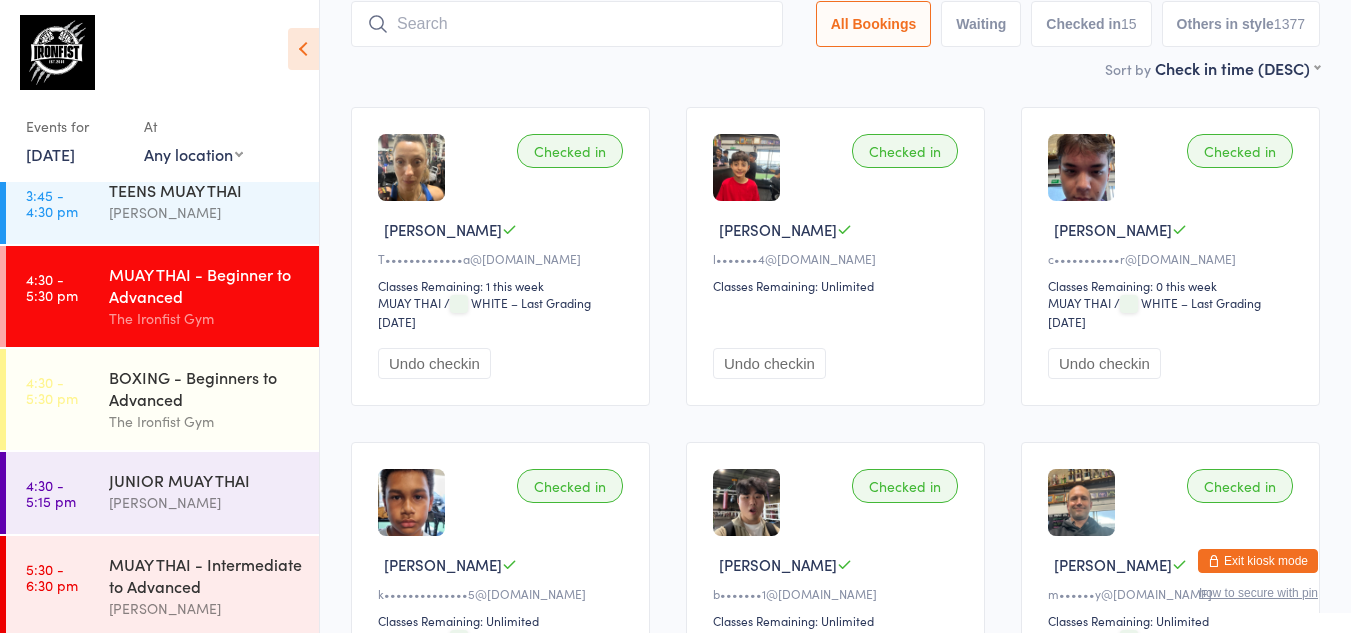 click on "Exit kiosk mode" at bounding box center (1258, 561) 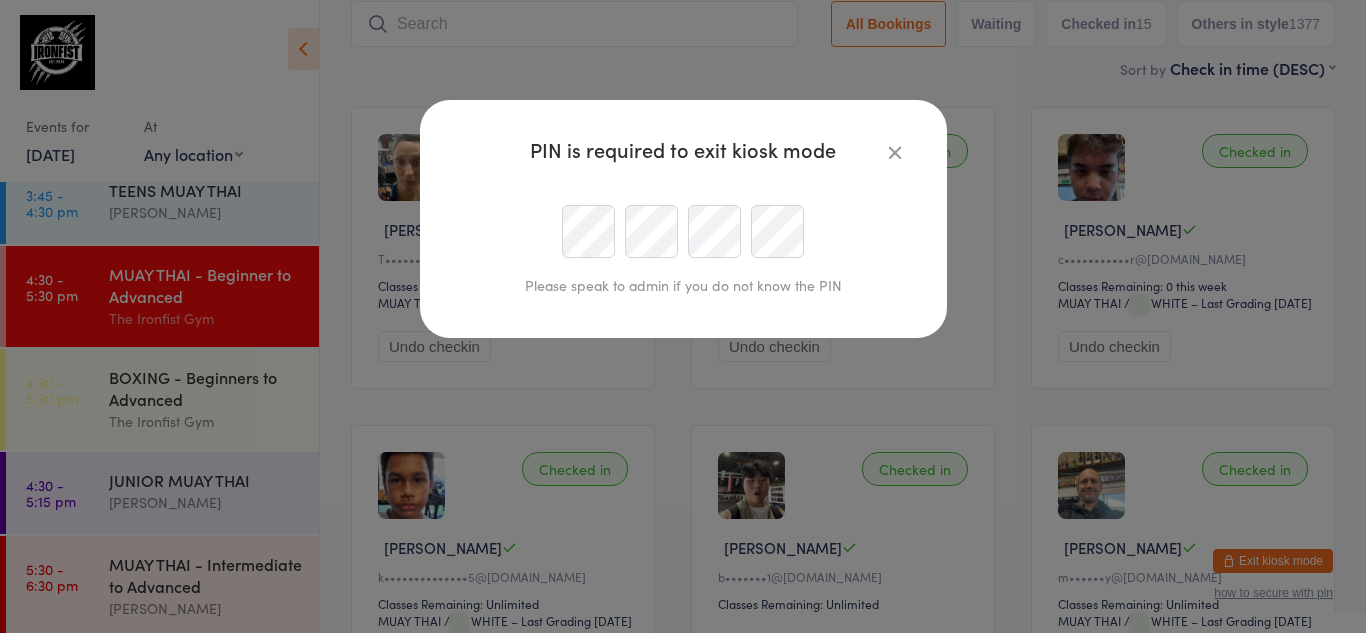 scroll, scrollTop: 0, scrollLeft: 0, axis: both 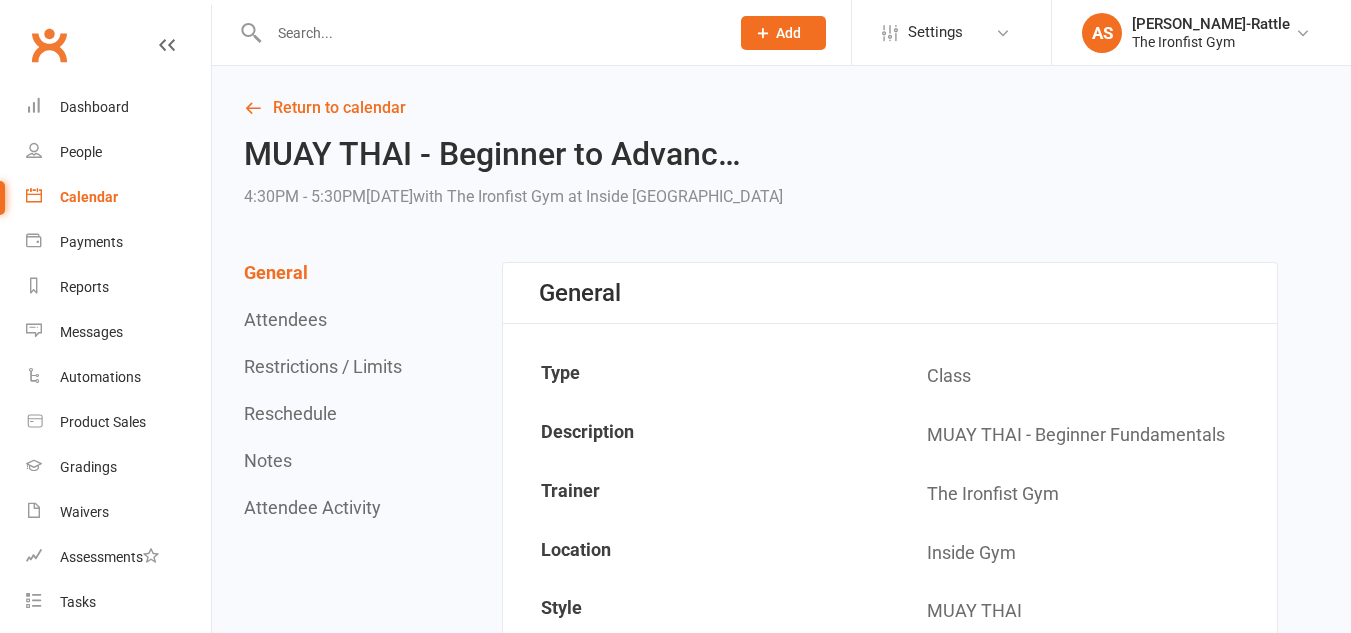 click on "Loading" at bounding box center [0, 0] 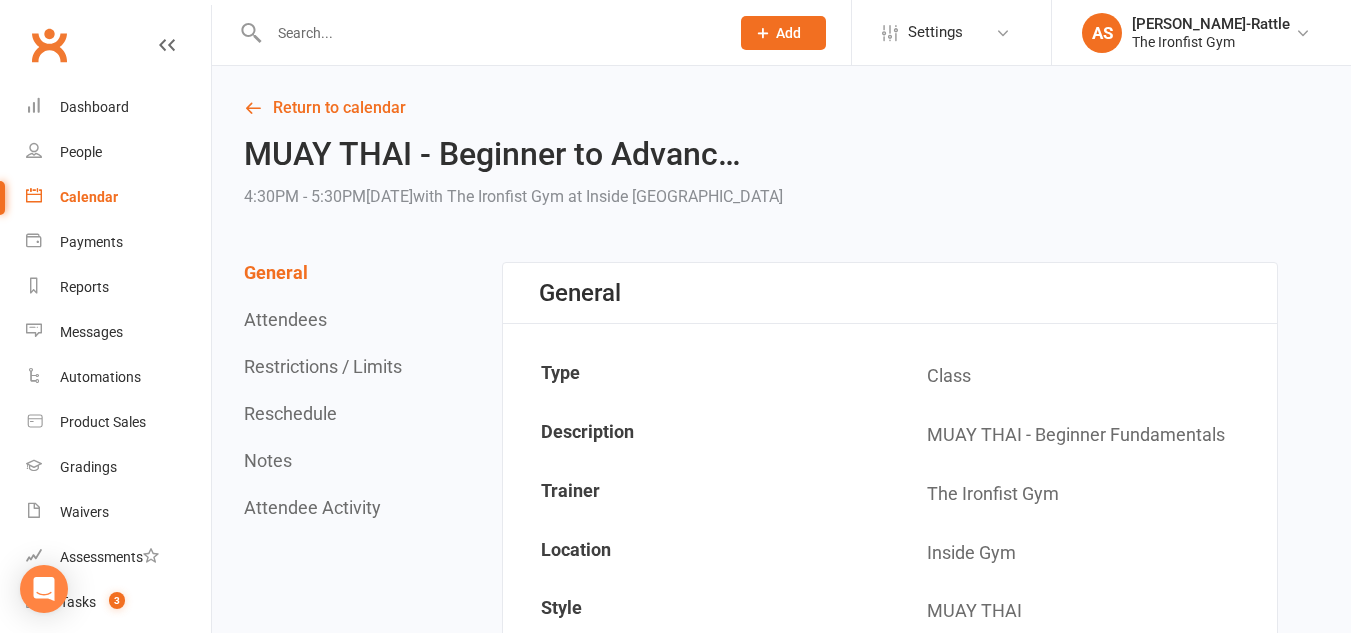click at bounding box center [489, 33] 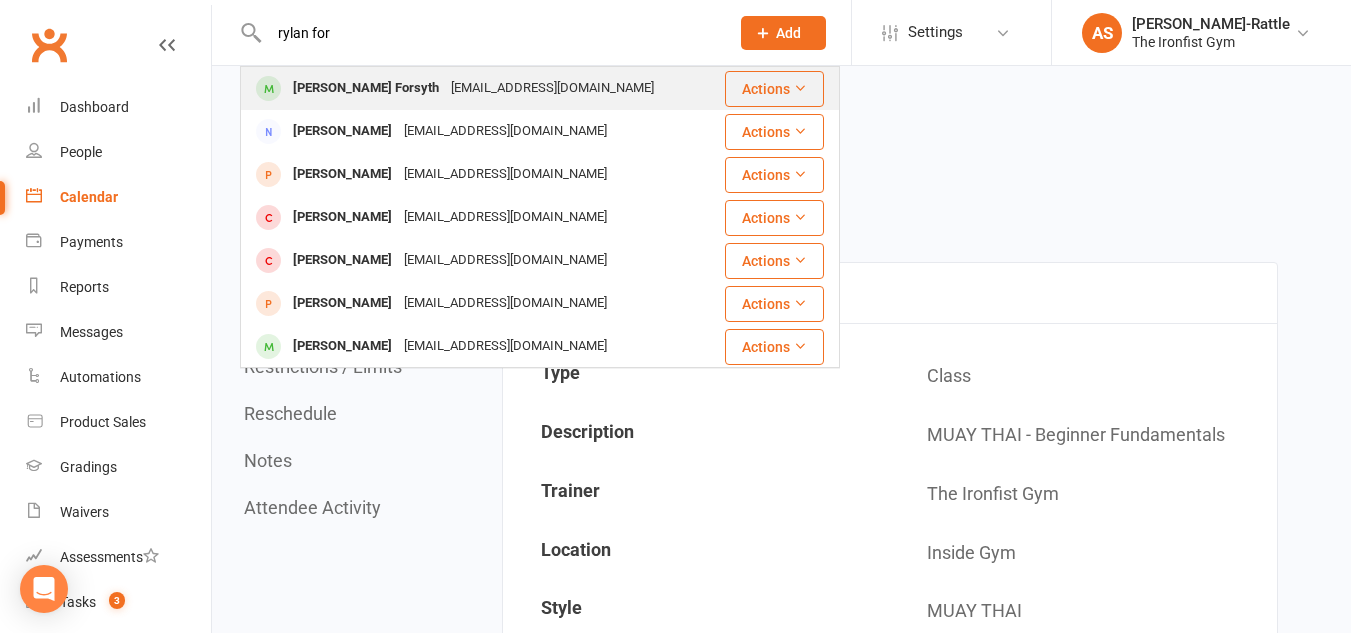 type on "rylan for" 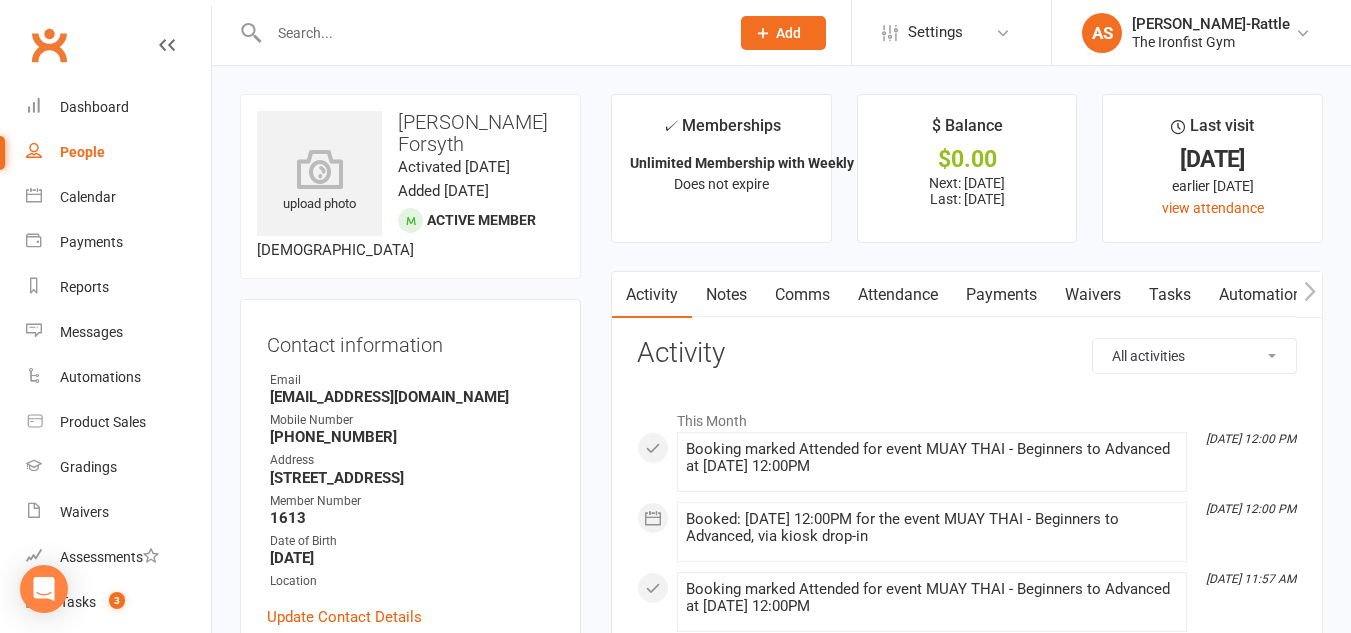 click on "Payments" at bounding box center [1001, 295] 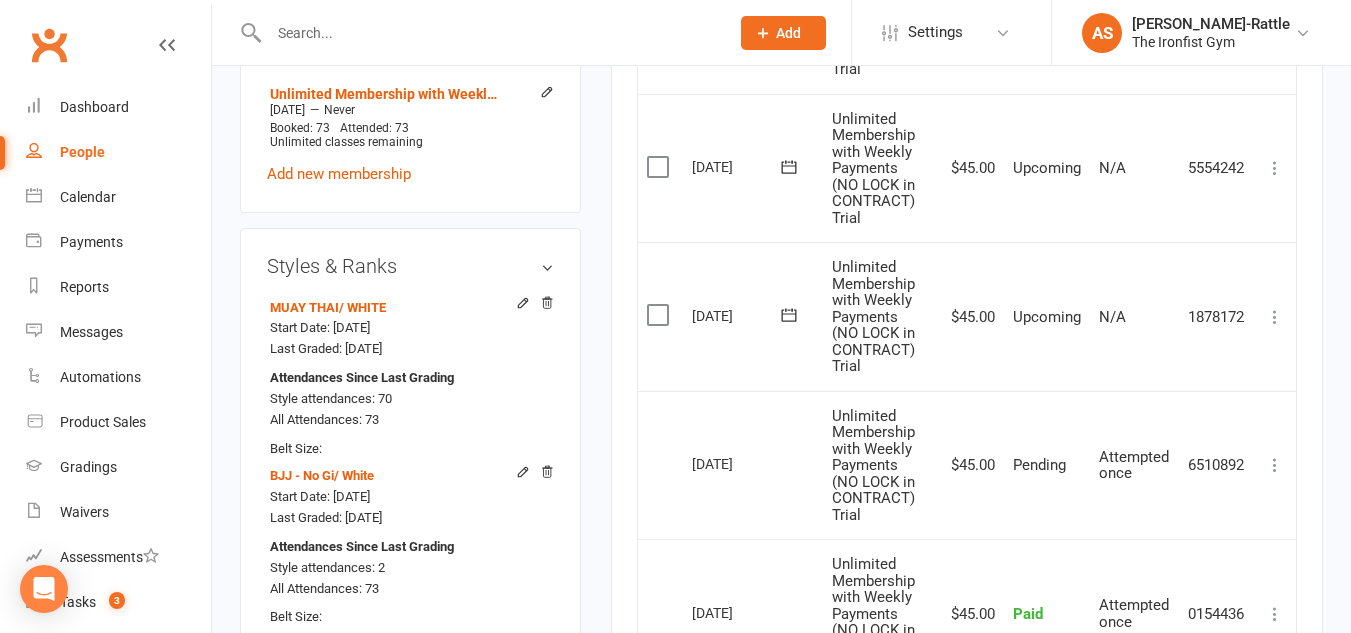 scroll, scrollTop: 0, scrollLeft: 0, axis: both 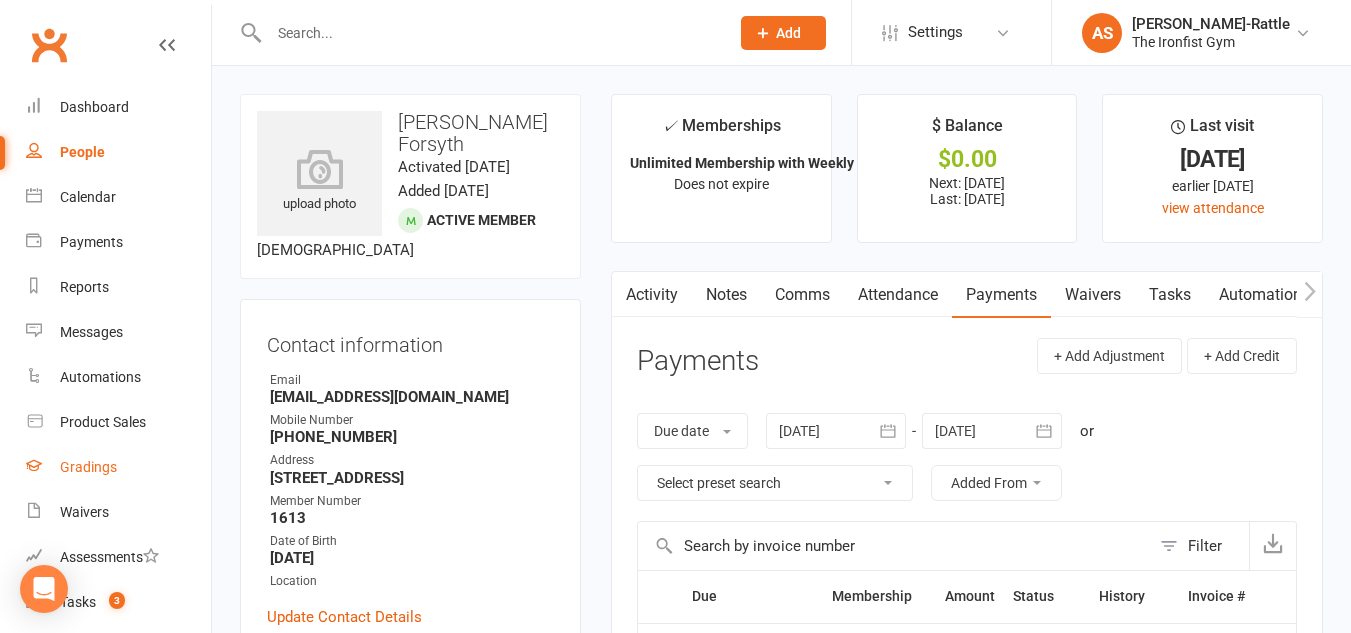 click on "Gradings" at bounding box center [88, 467] 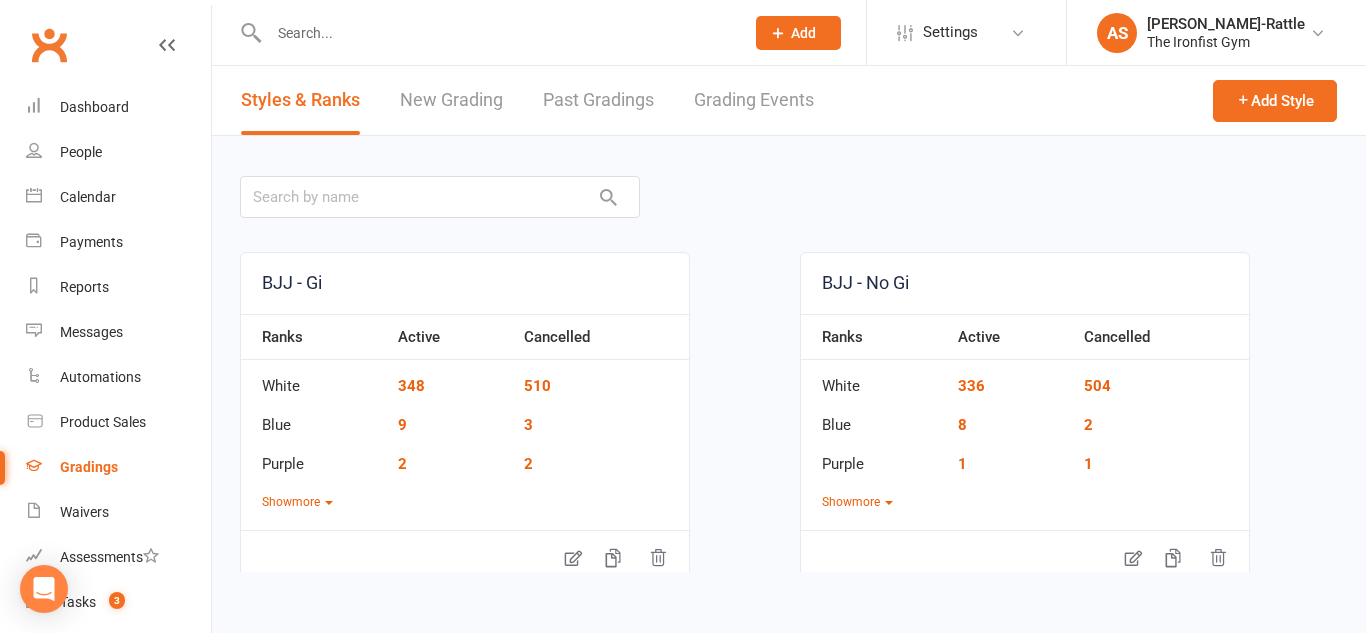 click on "Grading Events" at bounding box center (754, 100) 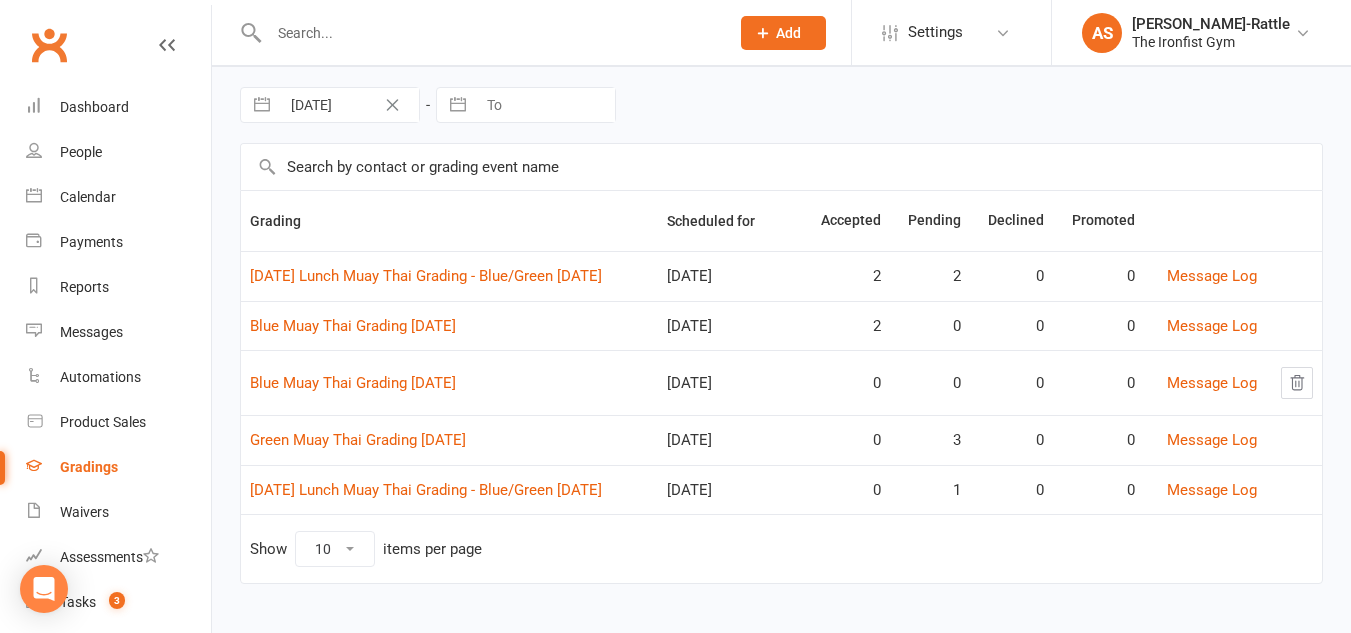 scroll, scrollTop: 77, scrollLeft: 0, axis: vertical 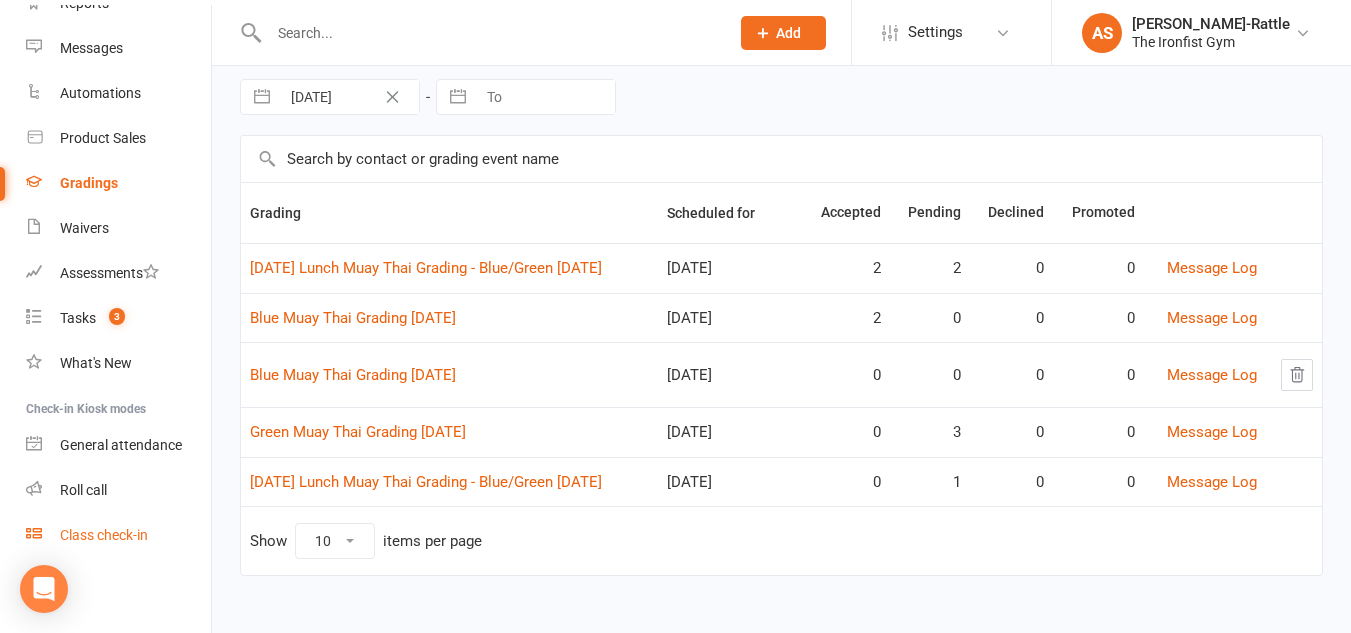 click on "Class check-in" at bounding box center [104, 535] 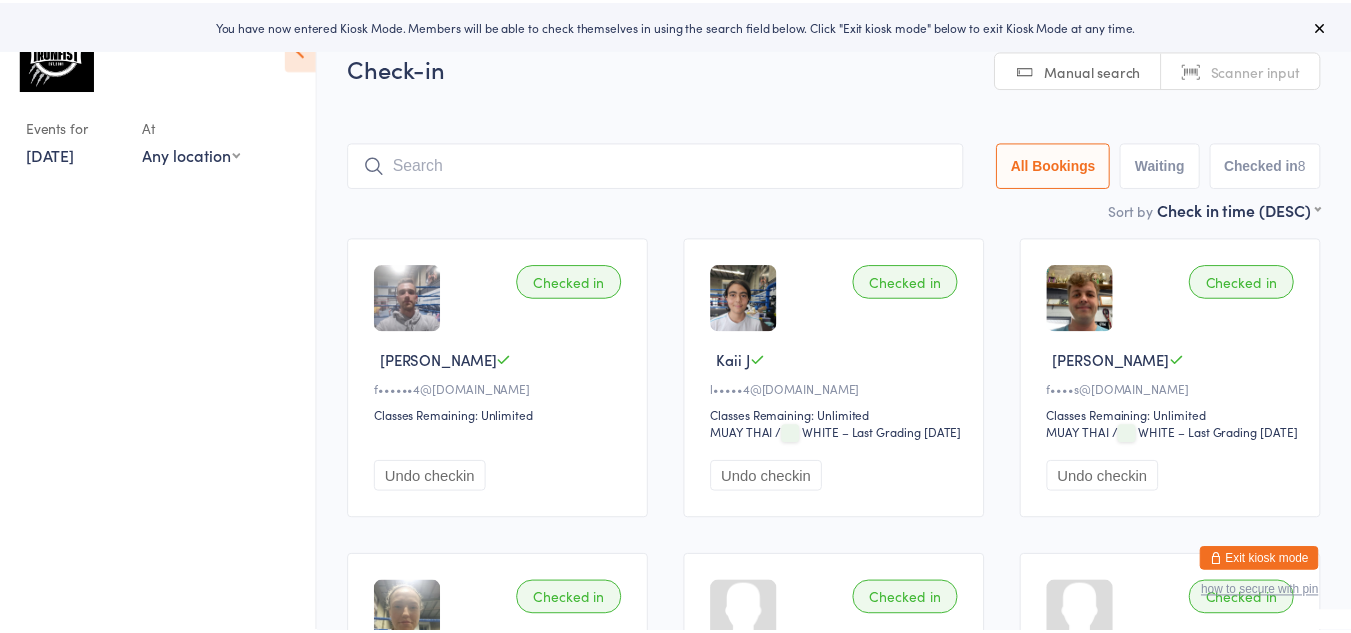 scroll, scrollTop: 0, scrollLeft: 0, axis: both 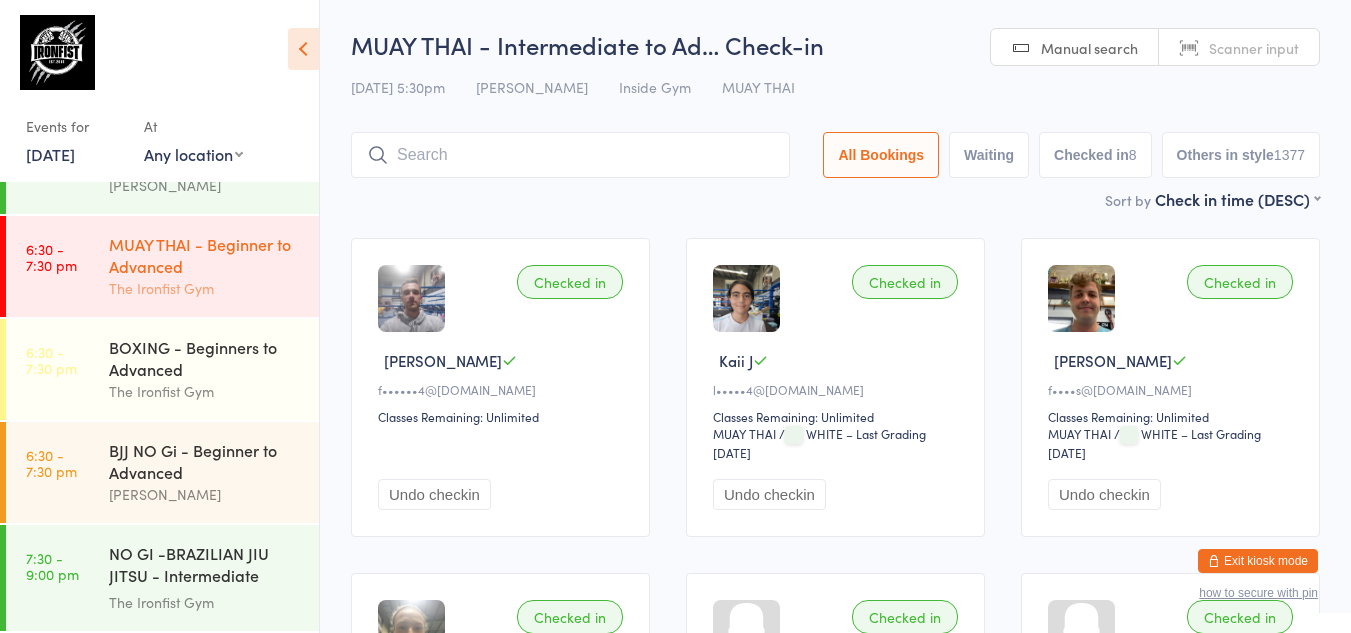 click on "MUAY THAI - Beginner to Advanced" at bounding box center [205, 255] 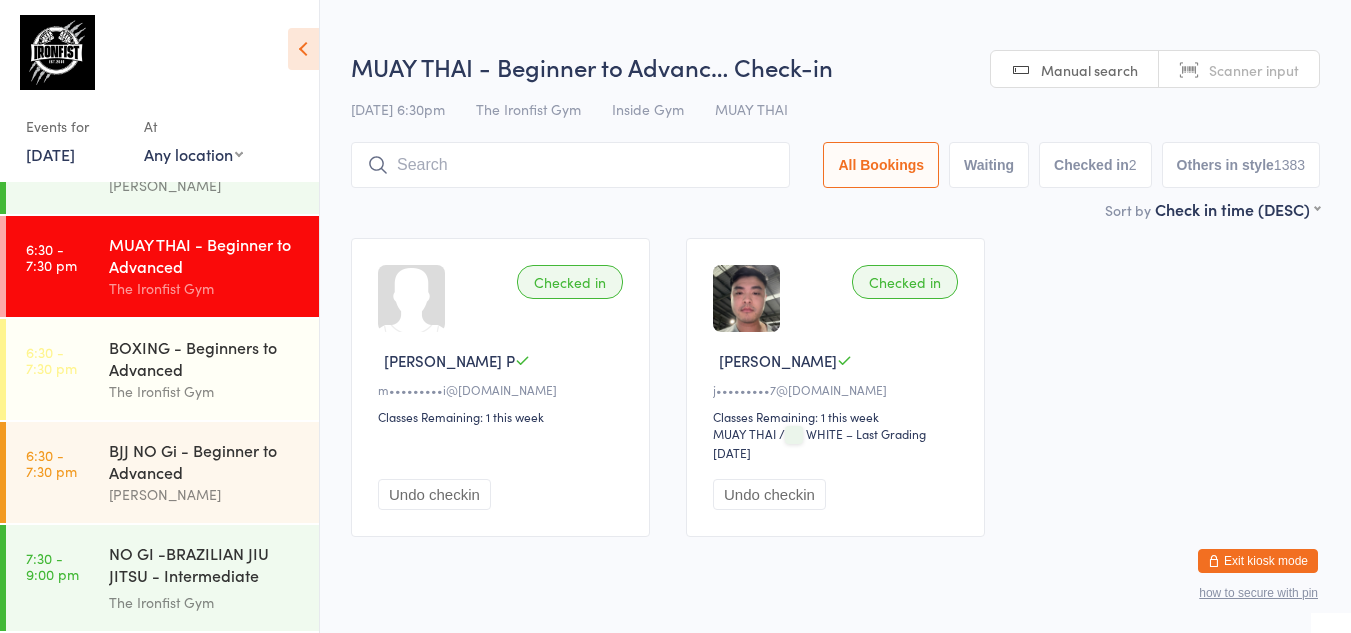 click at bounding box center [570, 165] 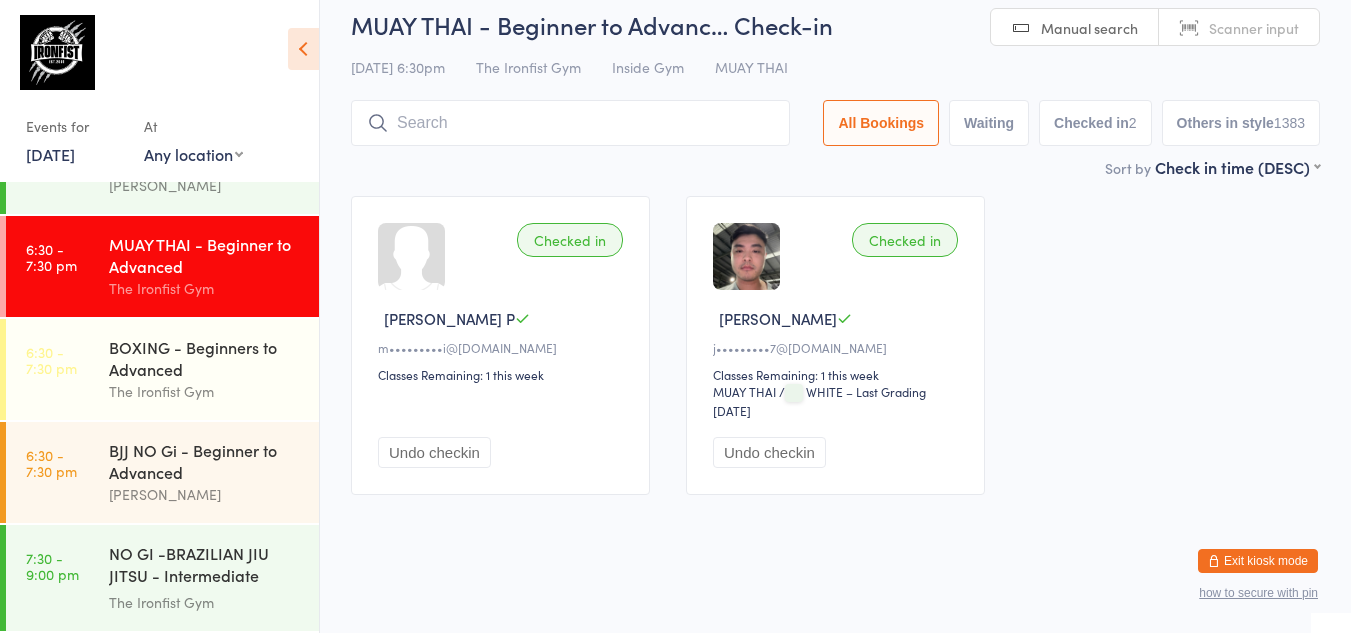 scroll, scrollTop: 43, scrollLeft: 0, axis: vertical 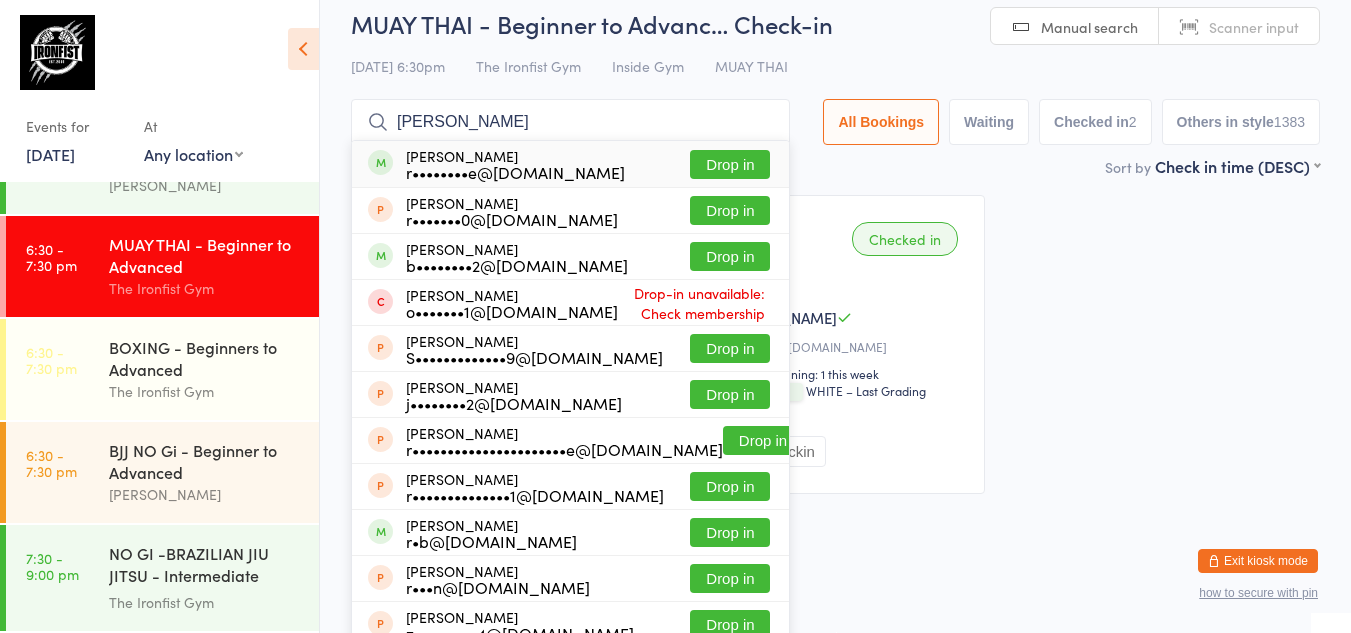 type on "[PERSON_NAME]" 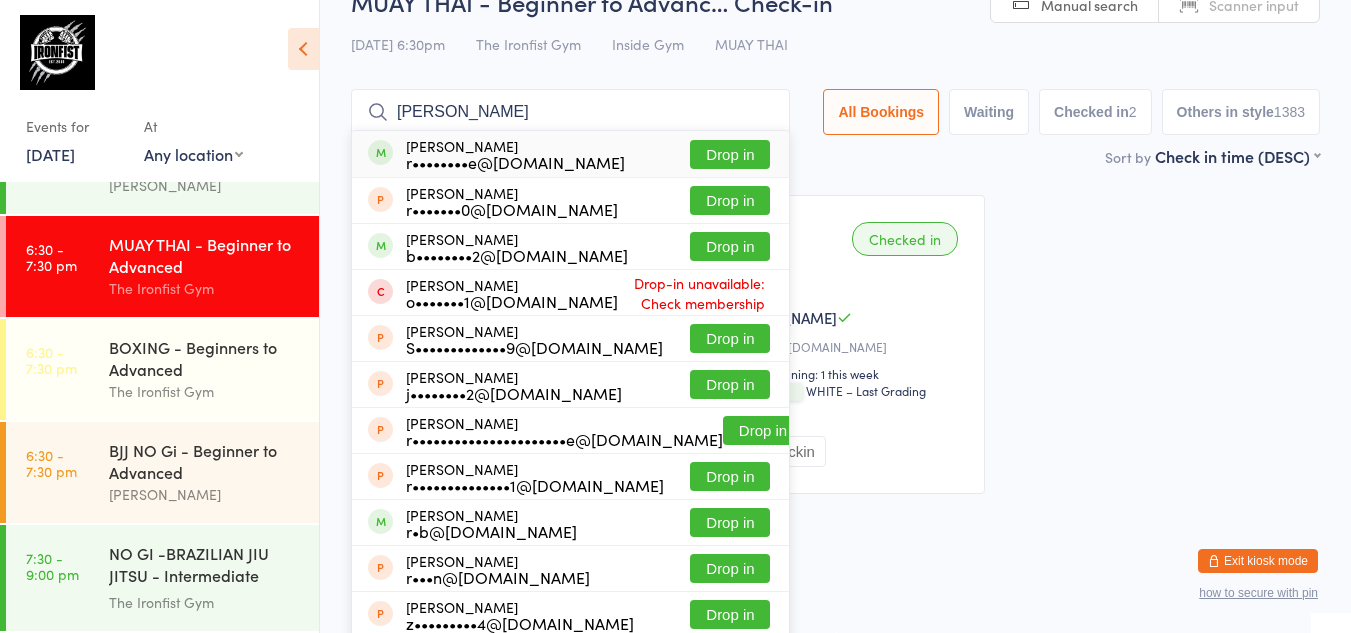 click on "[PERSON_NAME] r••••••••e@[DOMAIN_NAME] Drop in" at bounding box center (570, 154) 